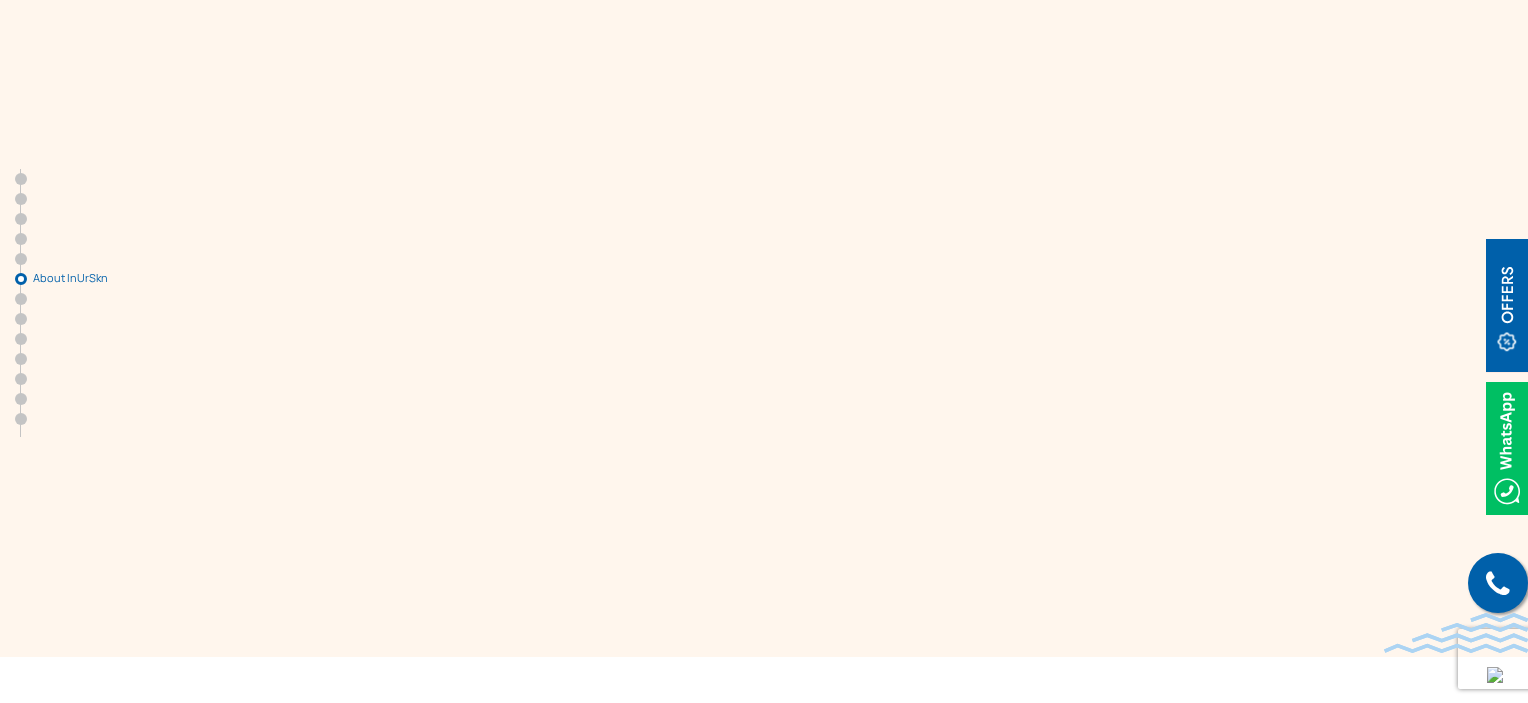 scroll, scrollTop: 5500, scrollLeft: 0, axis: vertical 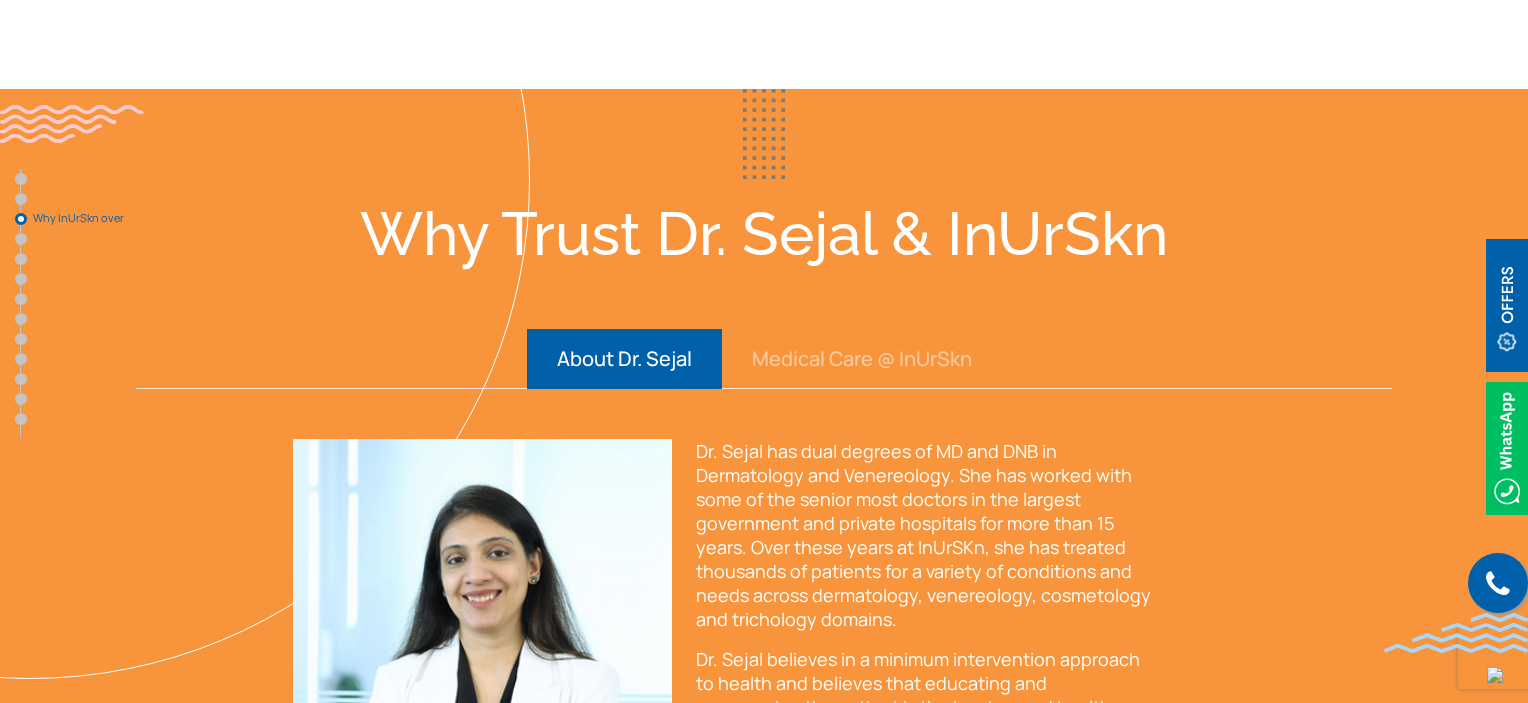 click on "Medical Care @ InUrSkn" at bounding box center [862, 359] 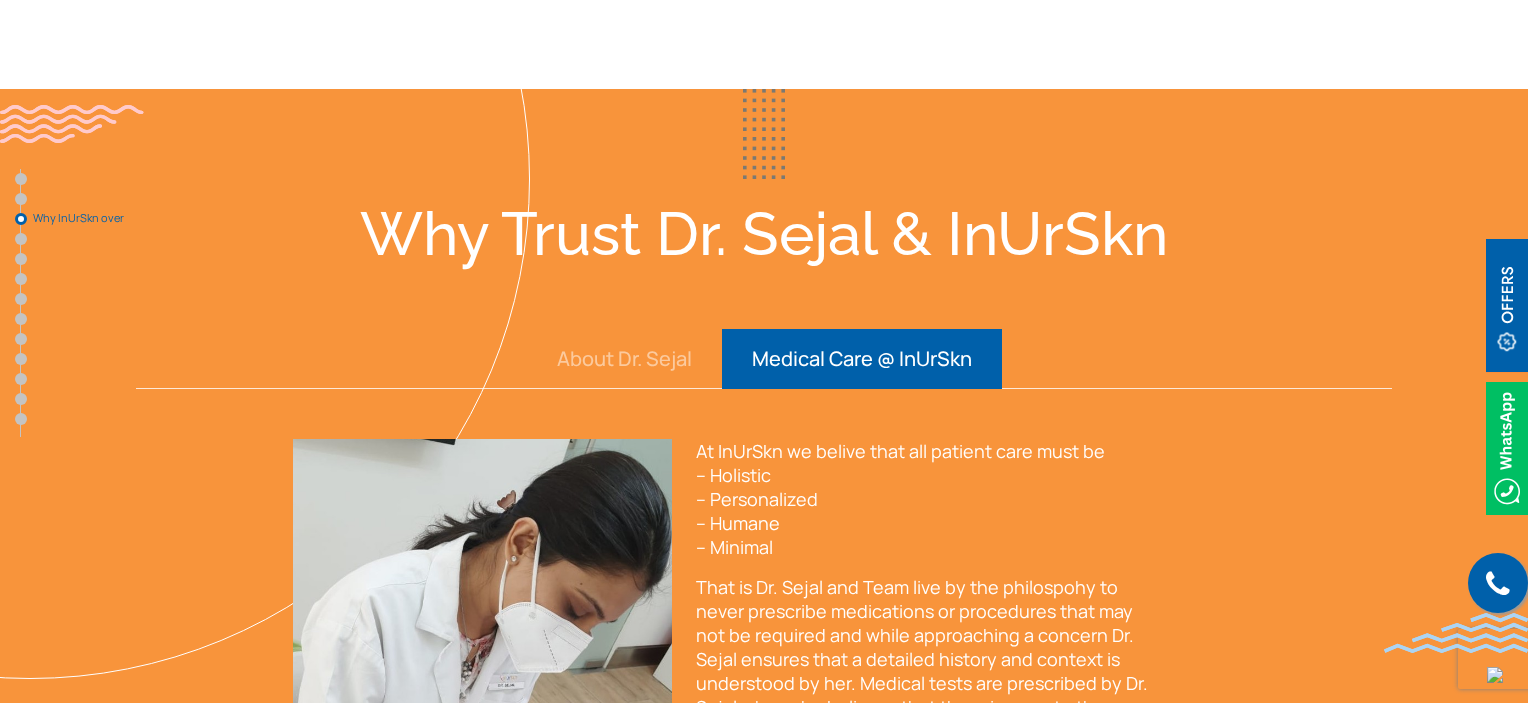 click on "About Dr. Sejal" at bounding box center [624, 359] 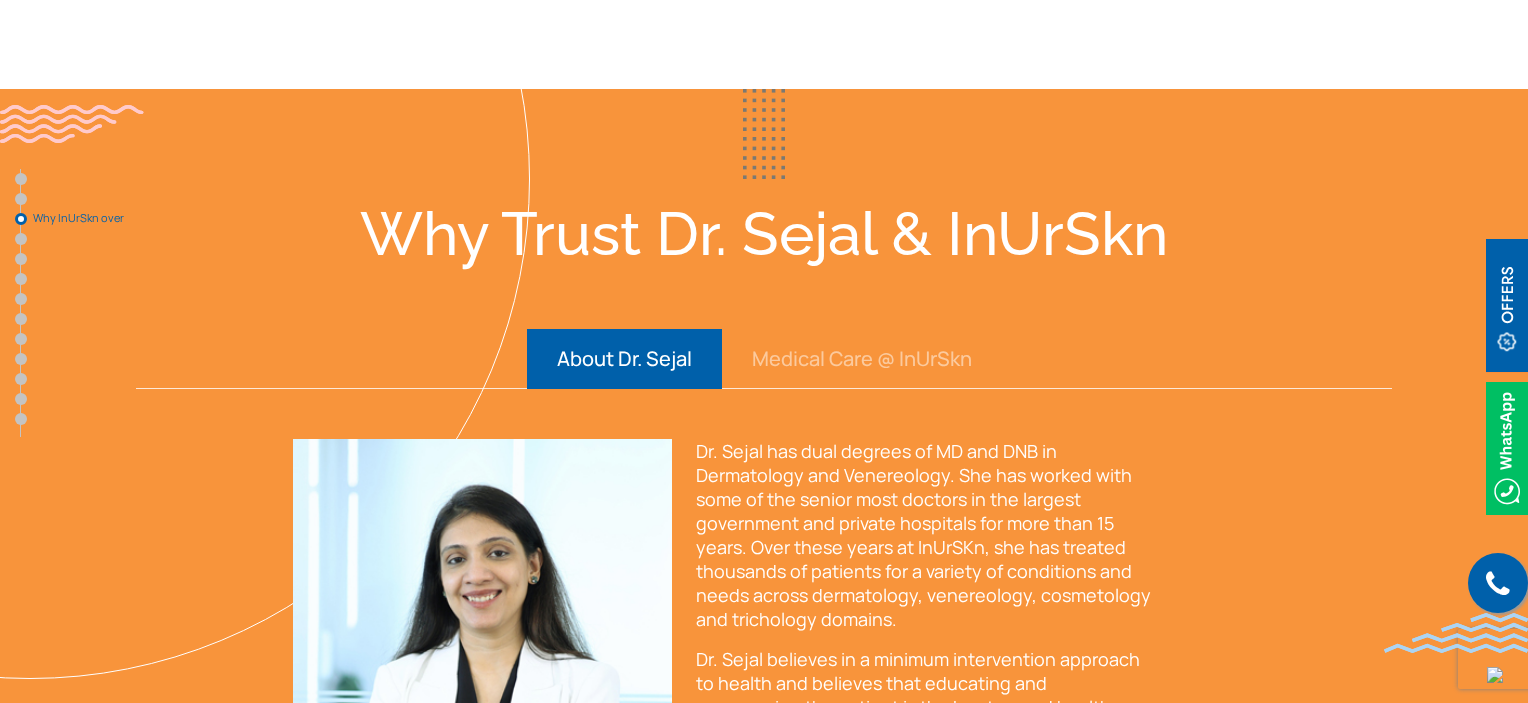 scroll, scrollTop: 2844, scrollLeft: 0, axis: vertical 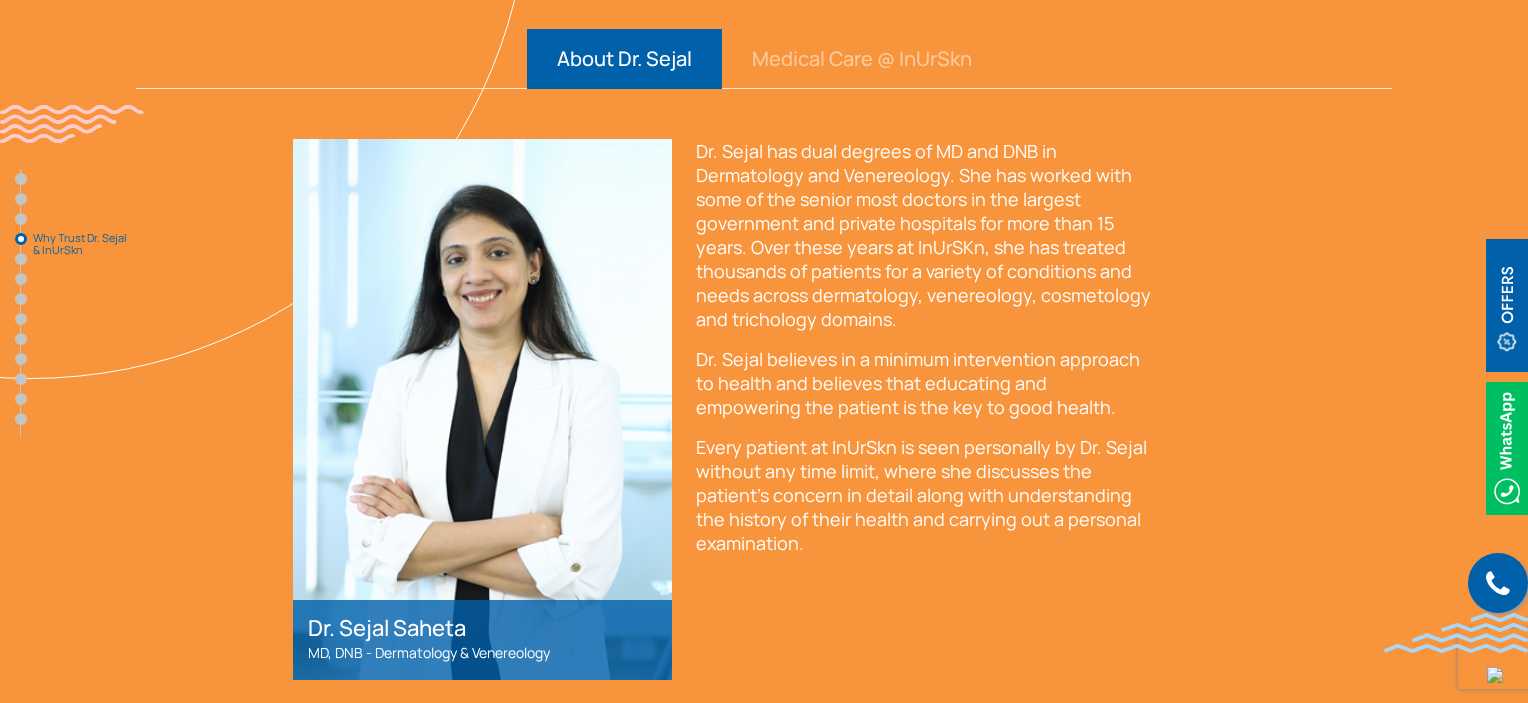 click on "Medical Care @ InUrSkn" at bounding box center (862, 59) 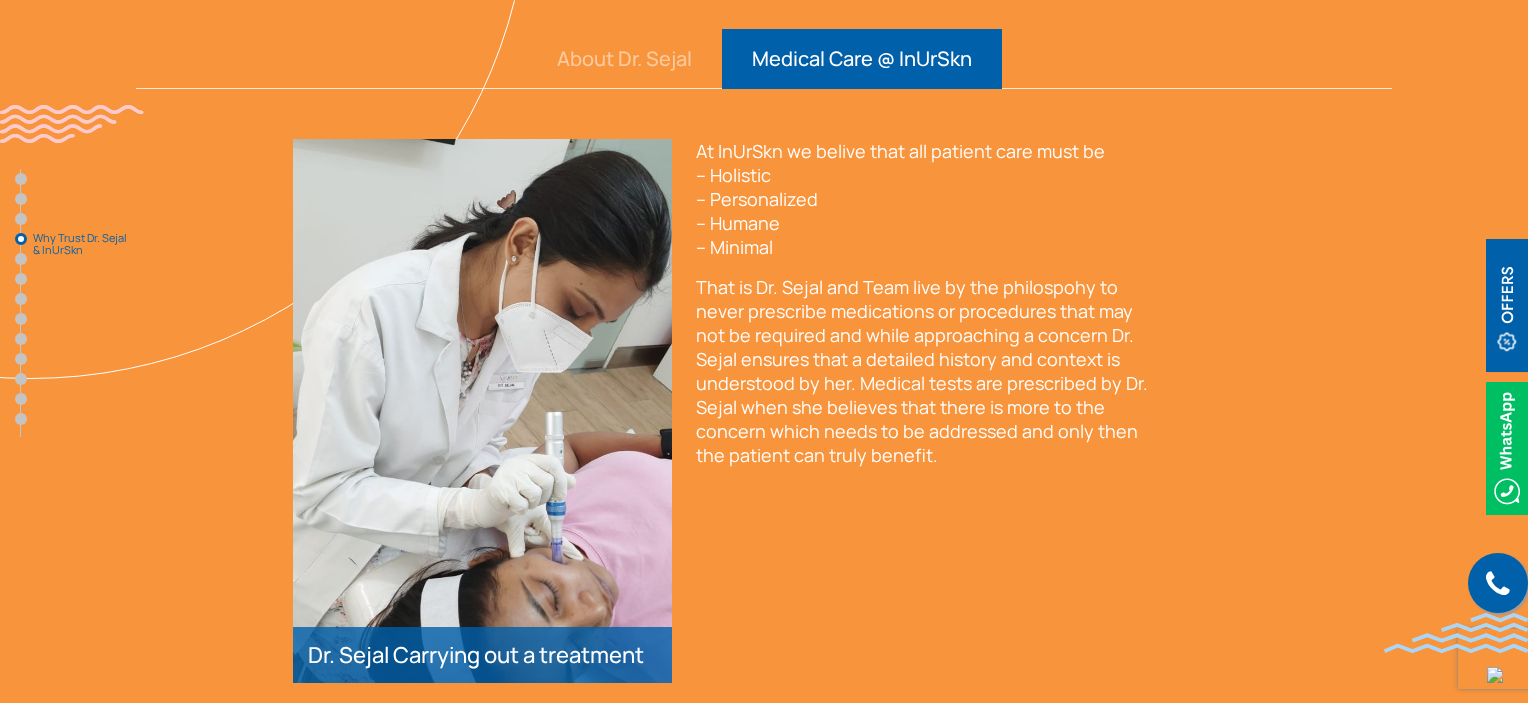 click on "About Dr. Sejal" at bounding box center (624, 59) 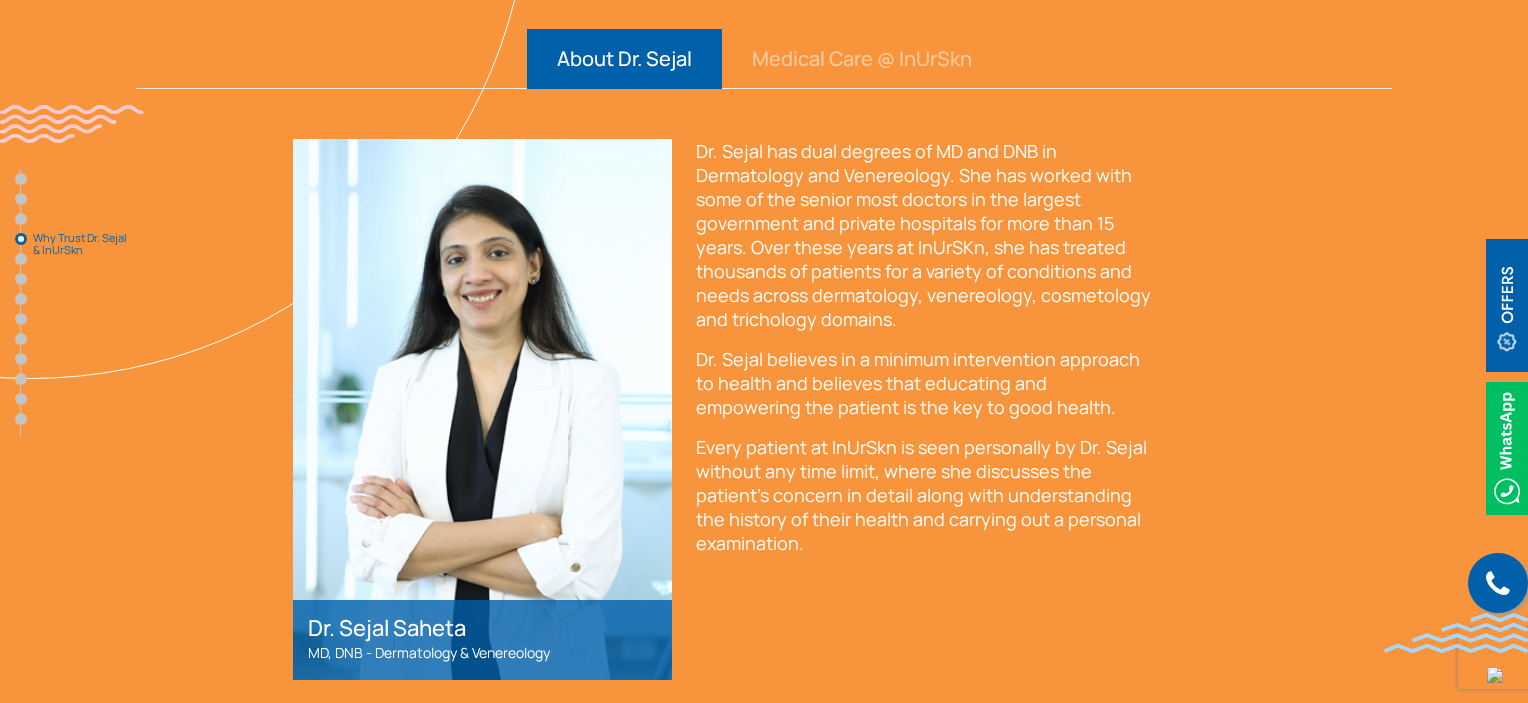 scroll, scrollTop: 3244, scrollLeft: 0, axis: vertical 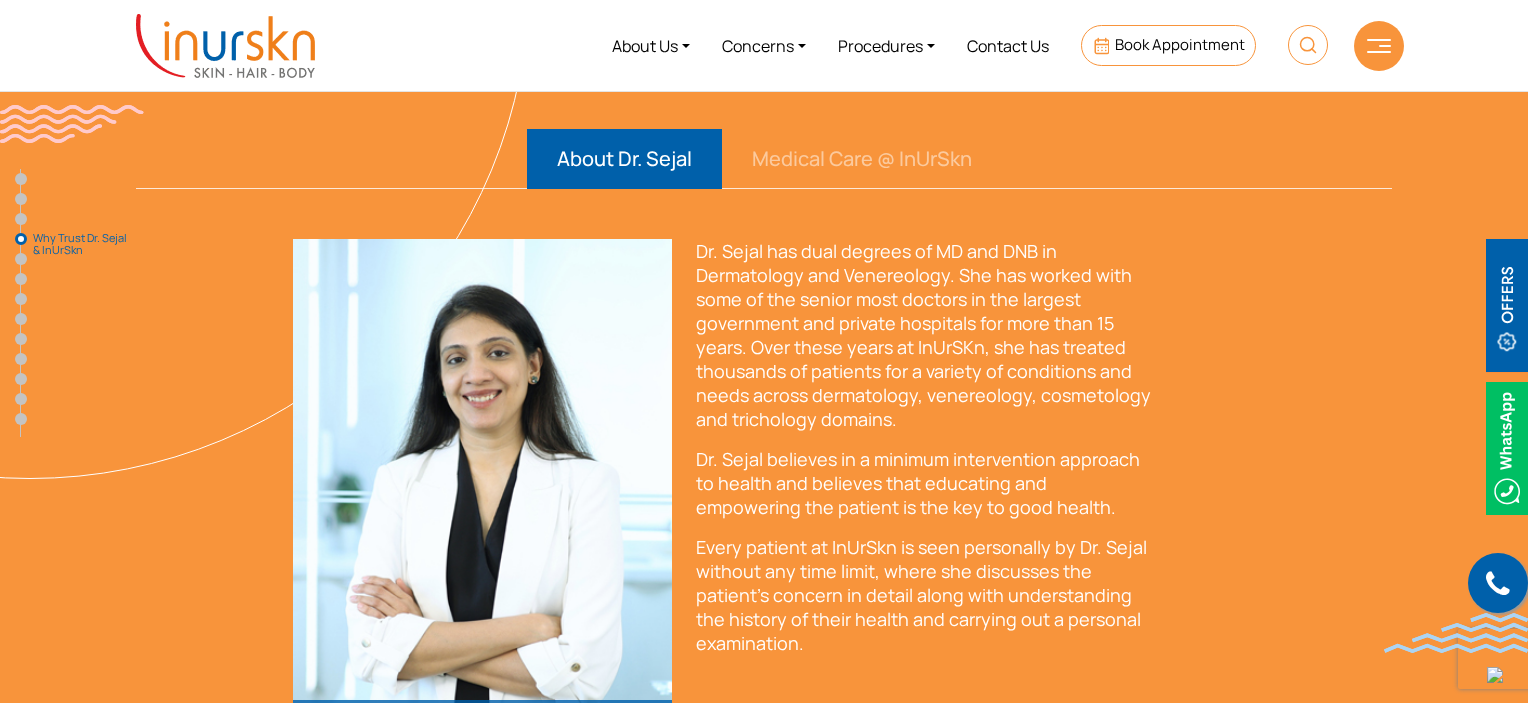click on "Medical Care @ InUrSkn" at bounding box center [862, 159] 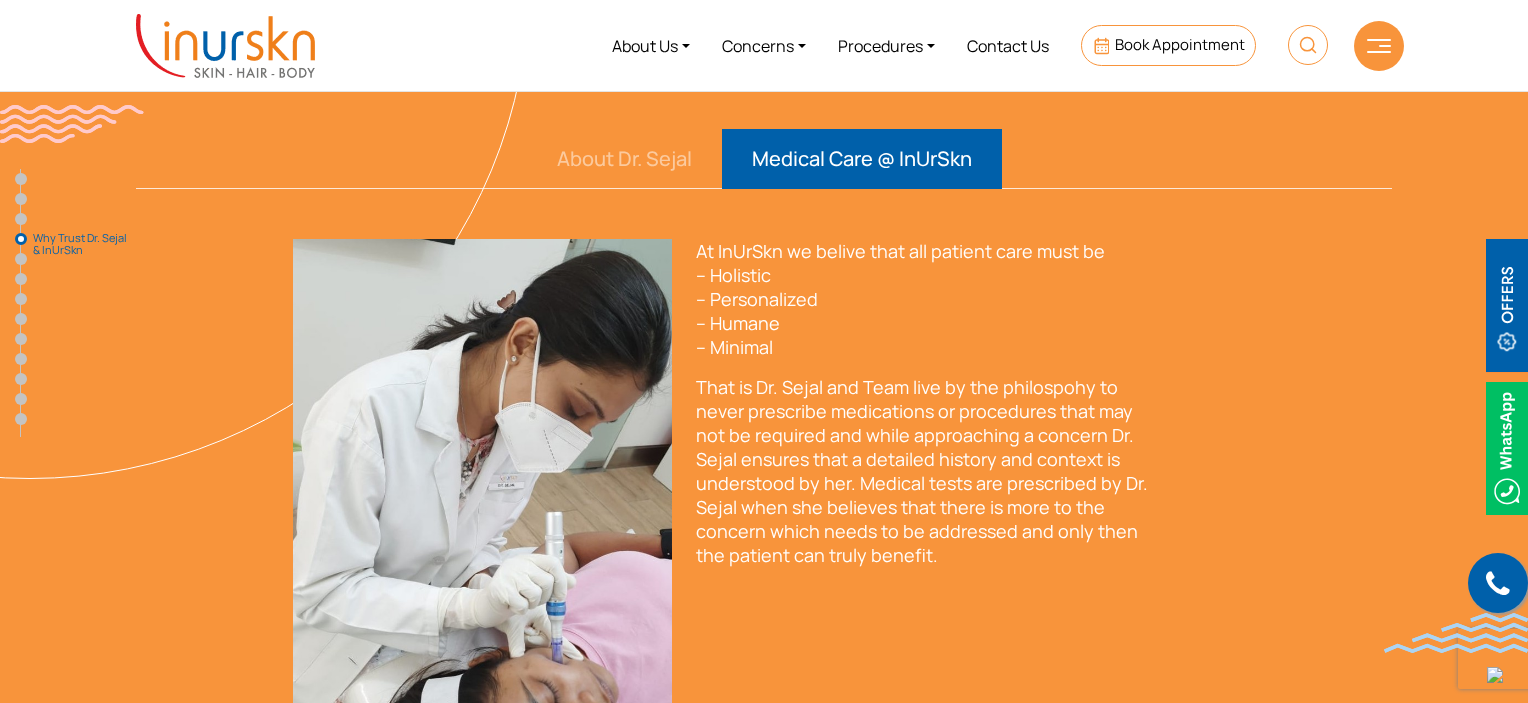 click on "About Dr. Sejal" at bounding box center [624, 159] 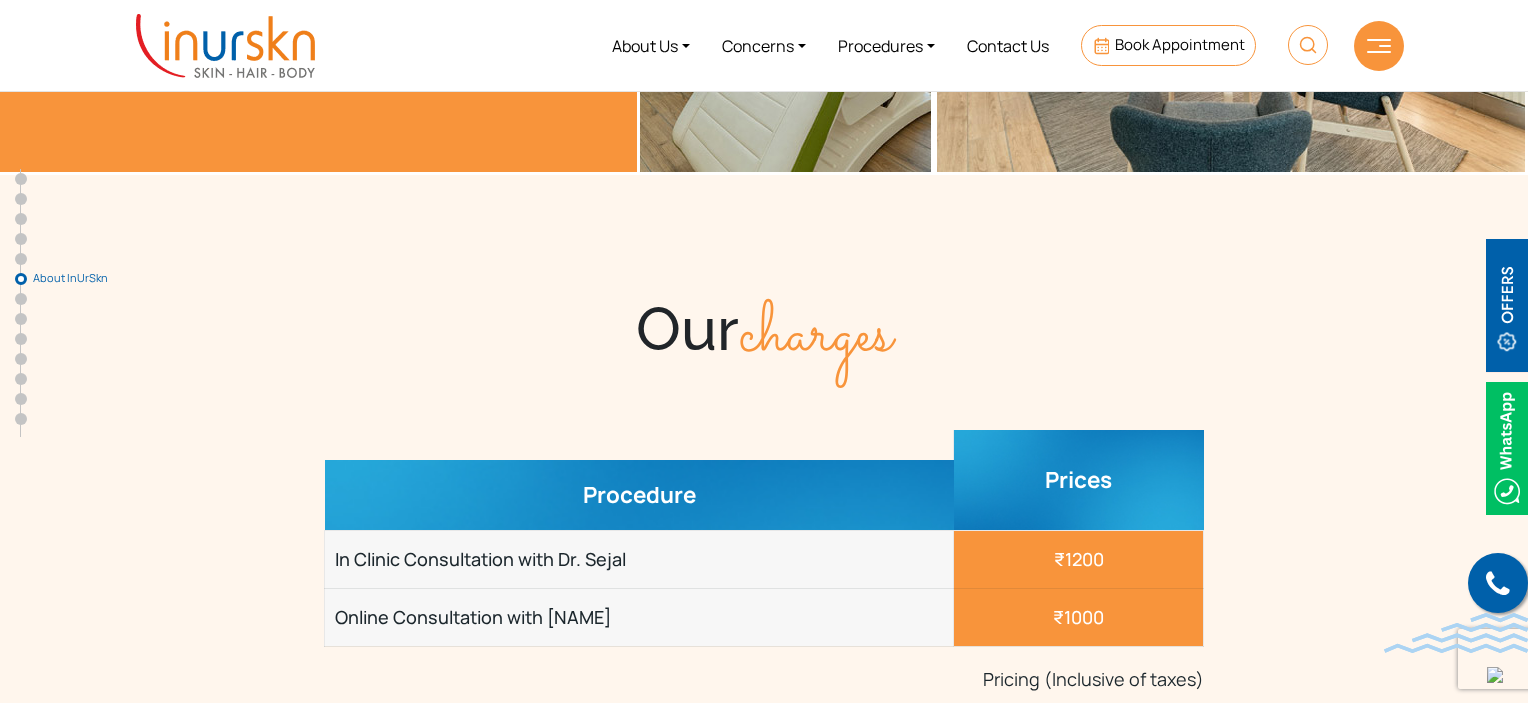 scroll, scrollTop: 5444, scrollLeft: 0, axis: vertical 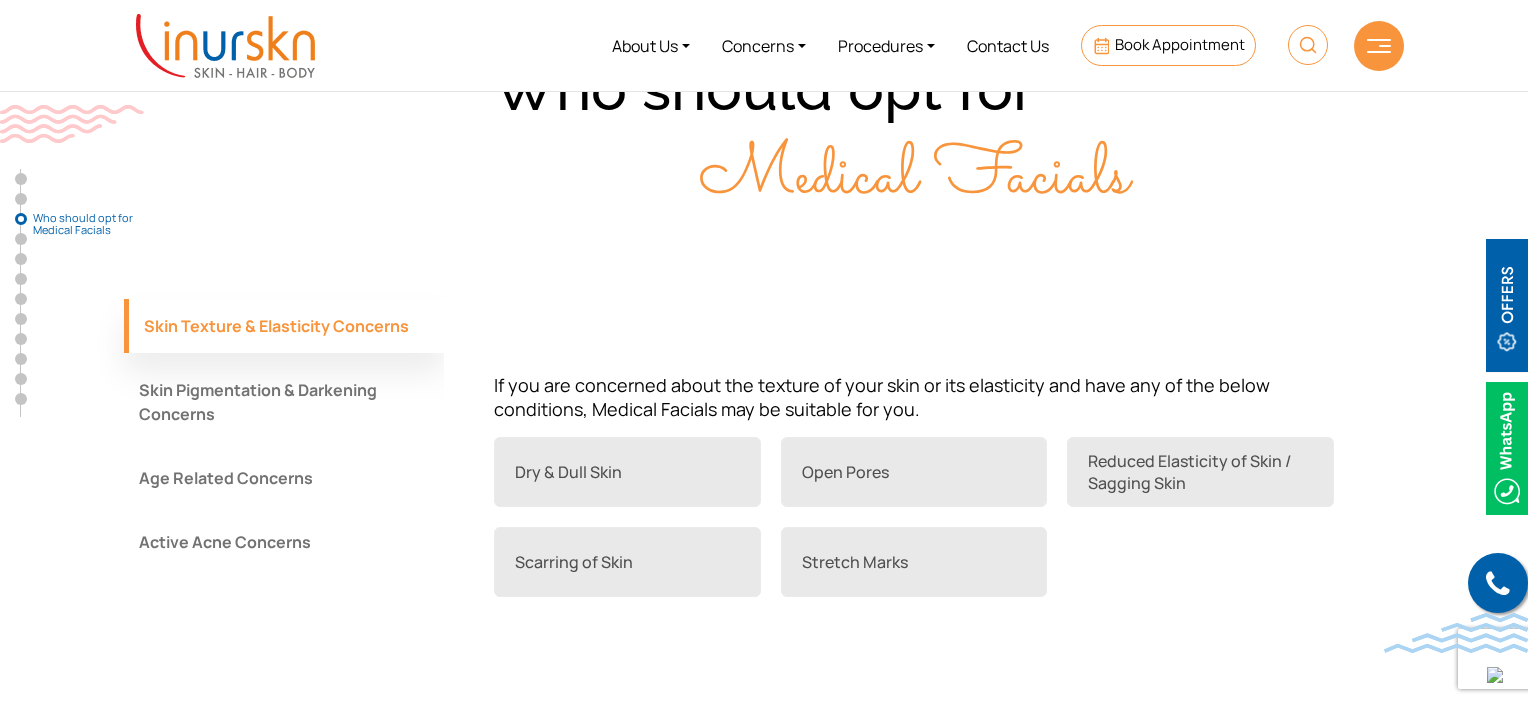 click on "Skin Pigmentation & Darkening Concerns" at bounding box center (284, 402) 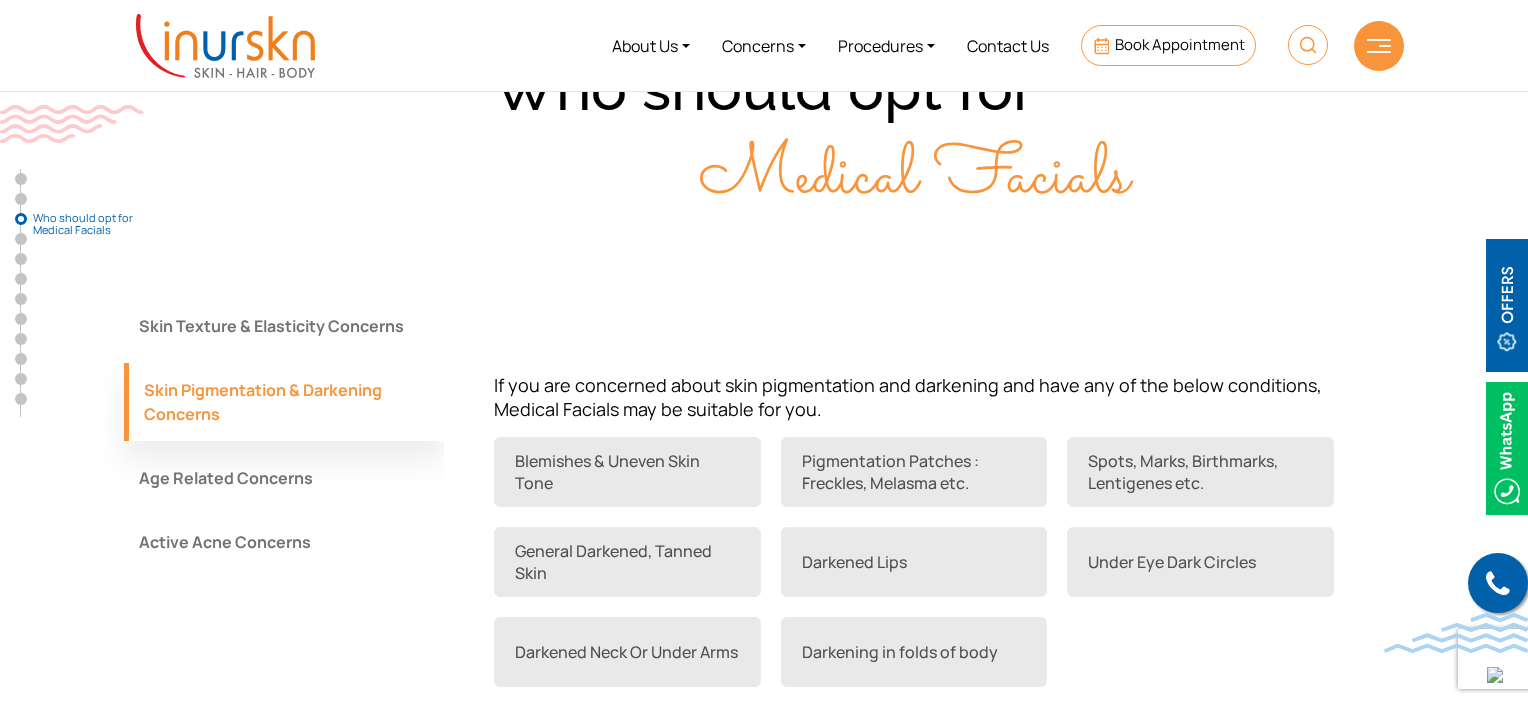 click on "Age Related Concerns" at bounding box center [284, 478] 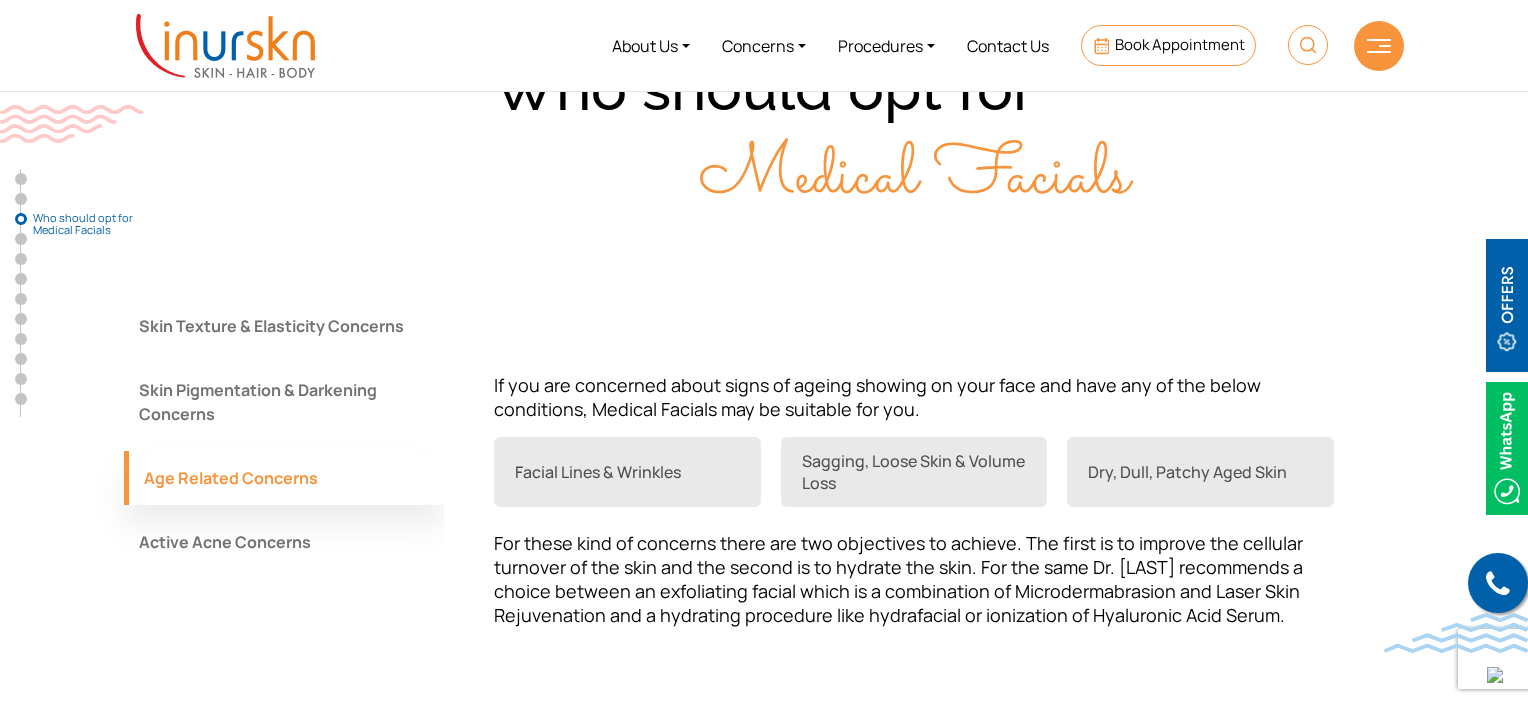 click on "Active Acne Concerns" at bounding box center (284, 542) 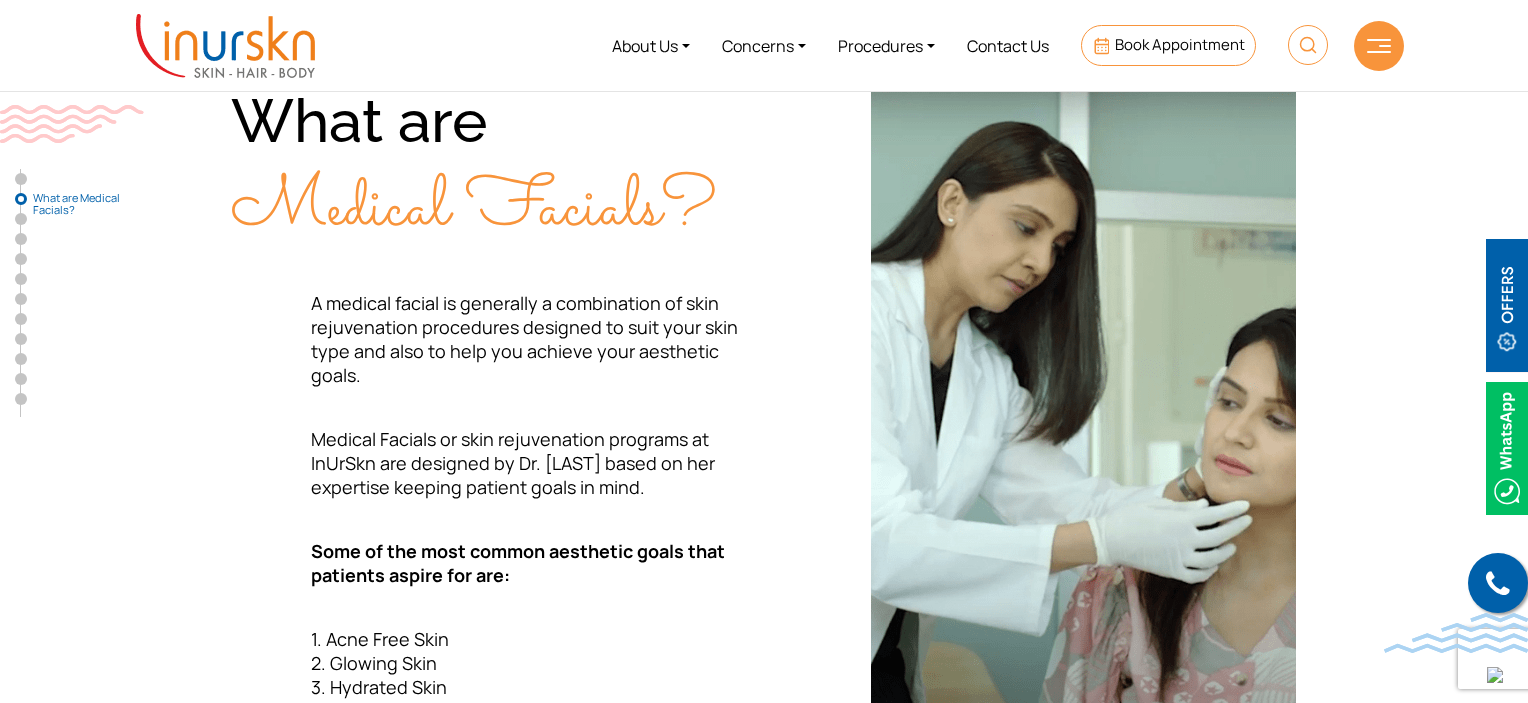 scroll, scrollTop: 847, scrollLeft: 0, axis: vertical 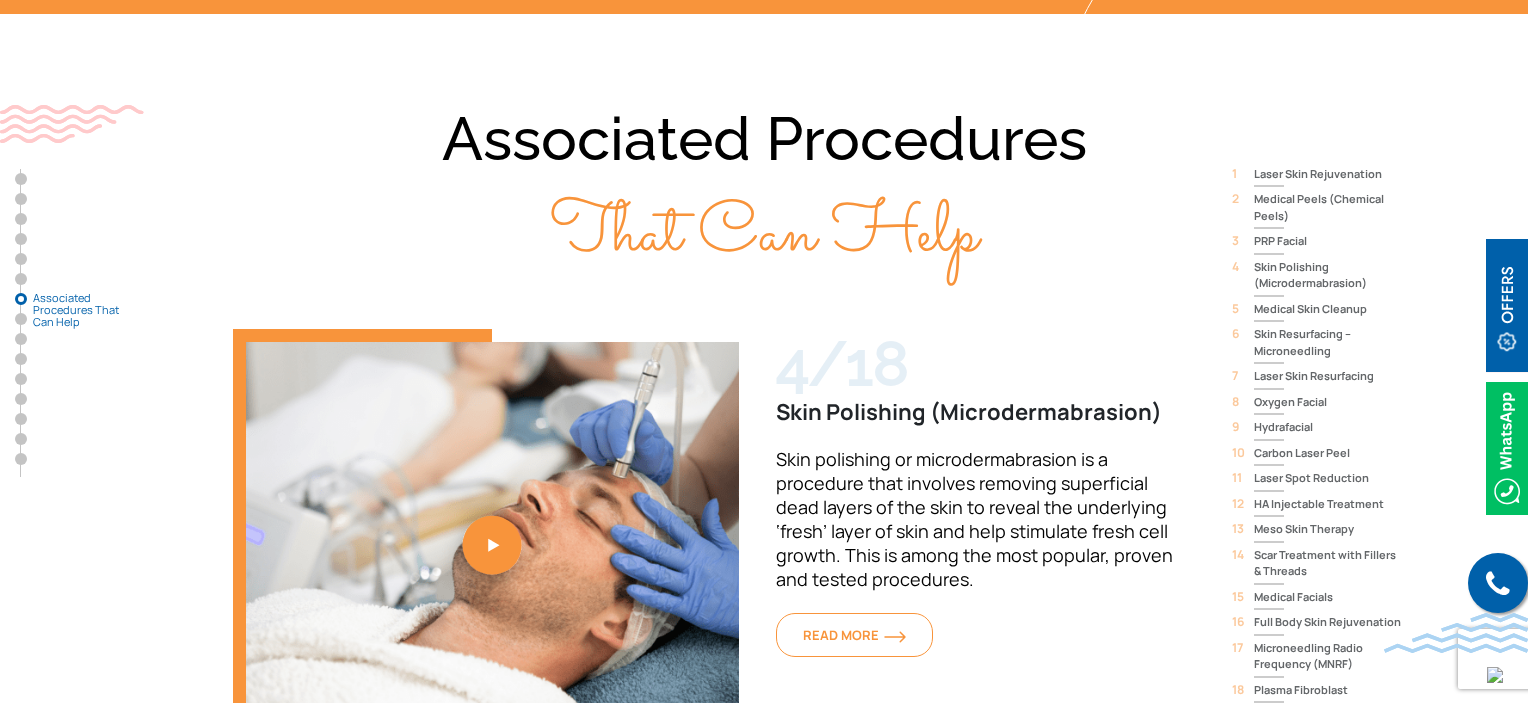 click on "Enquiry Form
Submit
Offers & Pricing
View All
Permanent Laser Hair Reduction – Now at never before prices
Why choose Laser Hair Removal with InUrSkn?
Wedding Package
Gift your skin a glow up because your love story deserves a radiant start
Unveil Your Glow: Our De-Tan Program
De-Tan Solution for Smooth, Even Complexion.
Call us
Book Appointment
About Dr. Sejal
About InUrSkn
Safety & Quality" at bounding box center [764, -5098] 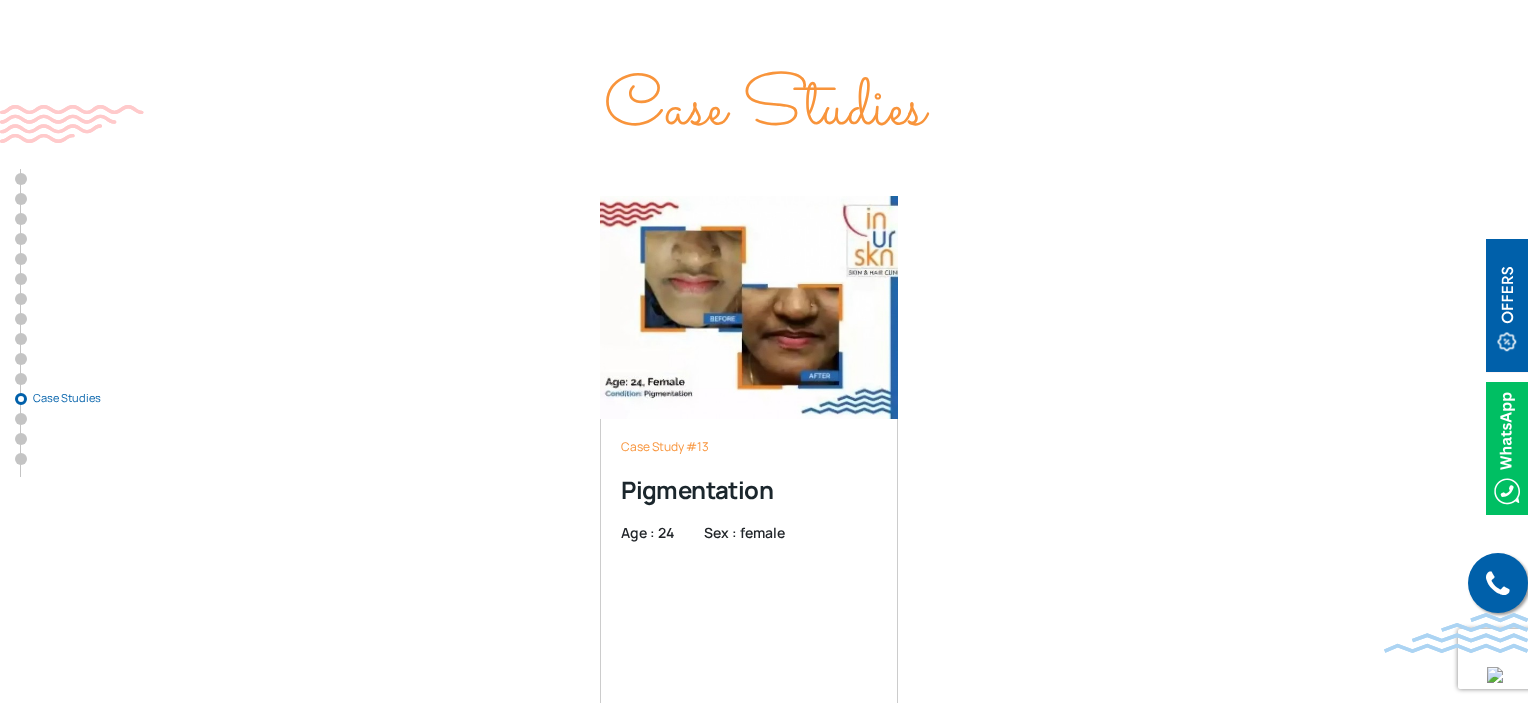 scroll, scrollTop: 9513, scrollLeft: 0, axis: vertical 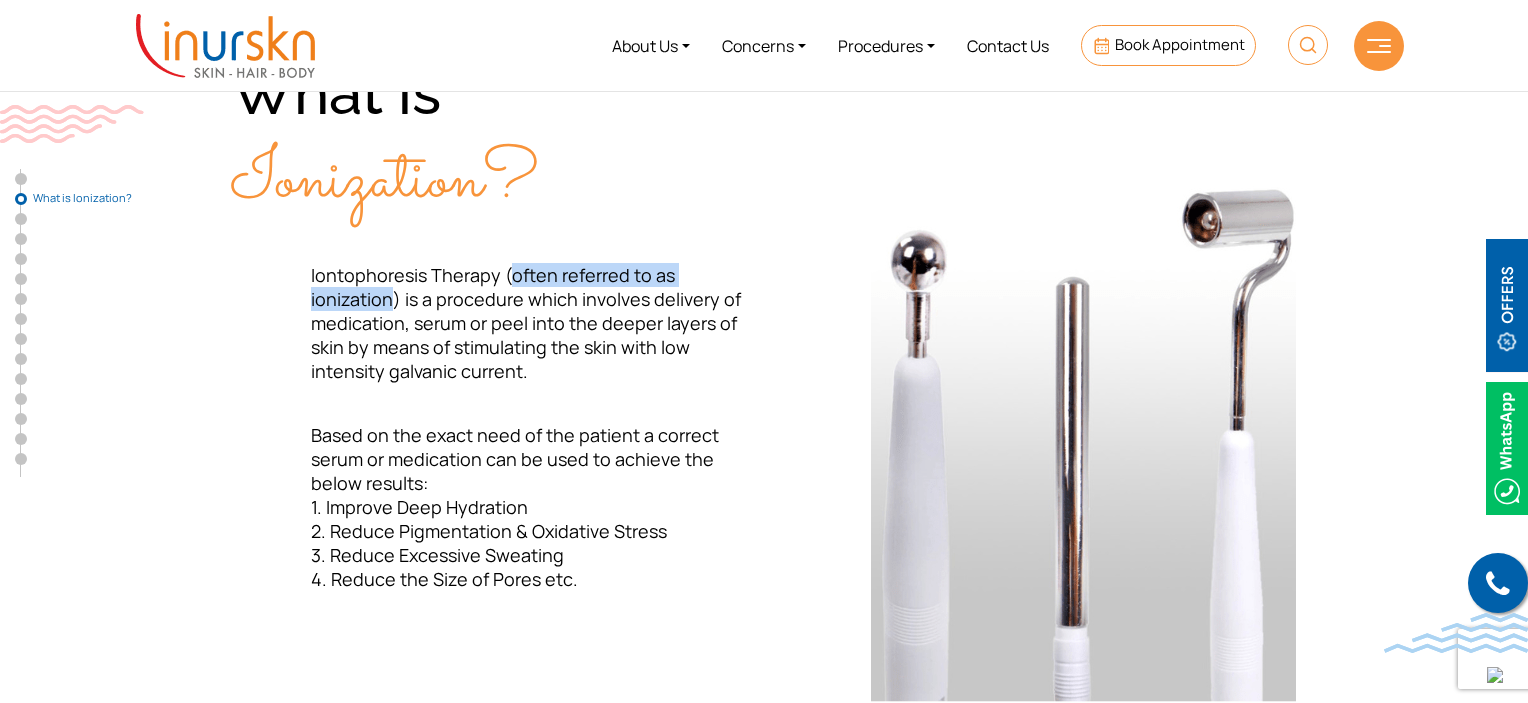 drag, startPoint x: 511, startPoint y: 259, endPoint x: 748, endPoint y: 271, distance: 237.3036 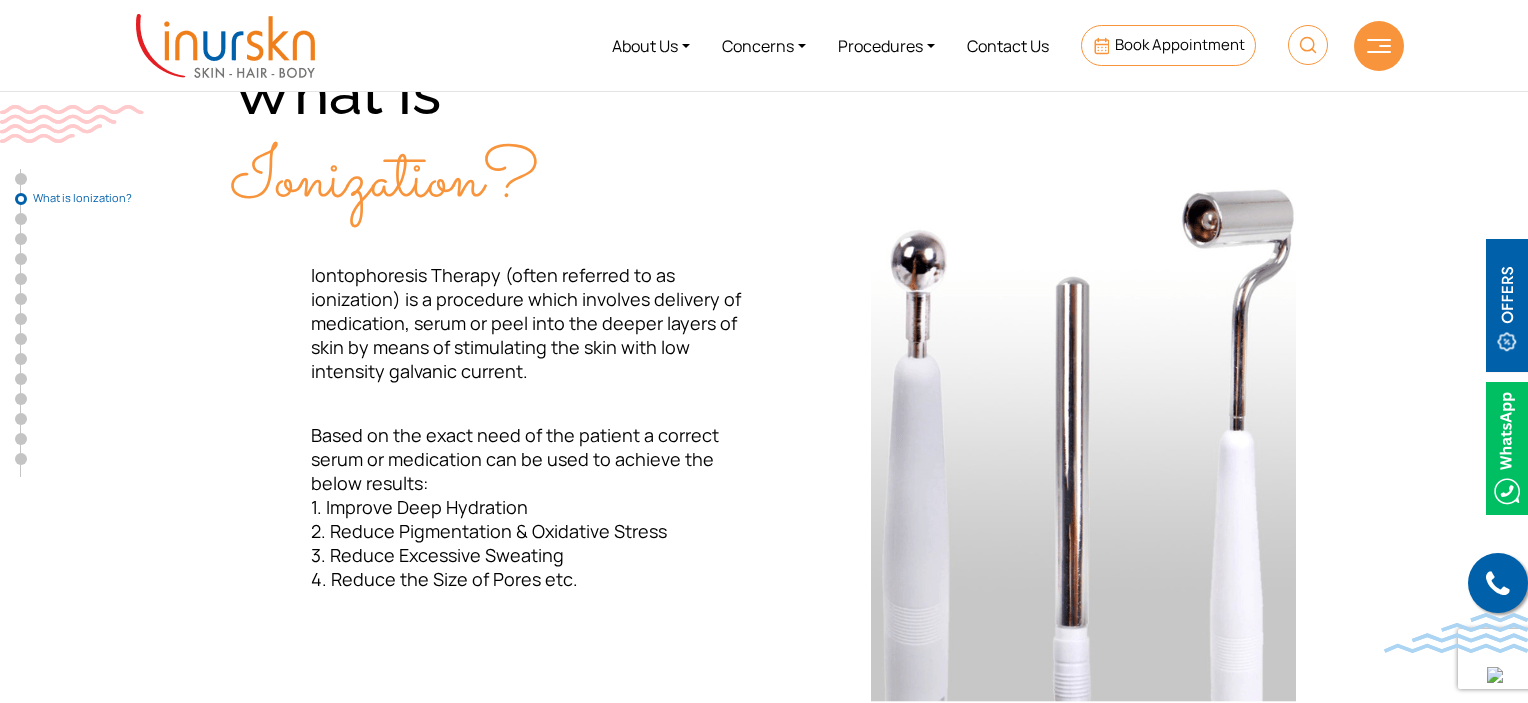 click on "What is Ionization?
Iontophoresis Therapy (often referred to as ionization) is a procedure which involves delivery of medication, serum or peel into the deeper layers of skin by means of stimulating the skin with low intensity galvanic current.
Based on the exact need of the patient a correct serum or medication can be used to achieve the below results:
1. Improve Deep Hydration
2. Reduce Pigmentation & Oxidative Stress
3. Reduce Excessive Sweating
4. Reduce the Size of Pores etc." at bounding box center (764, 377) 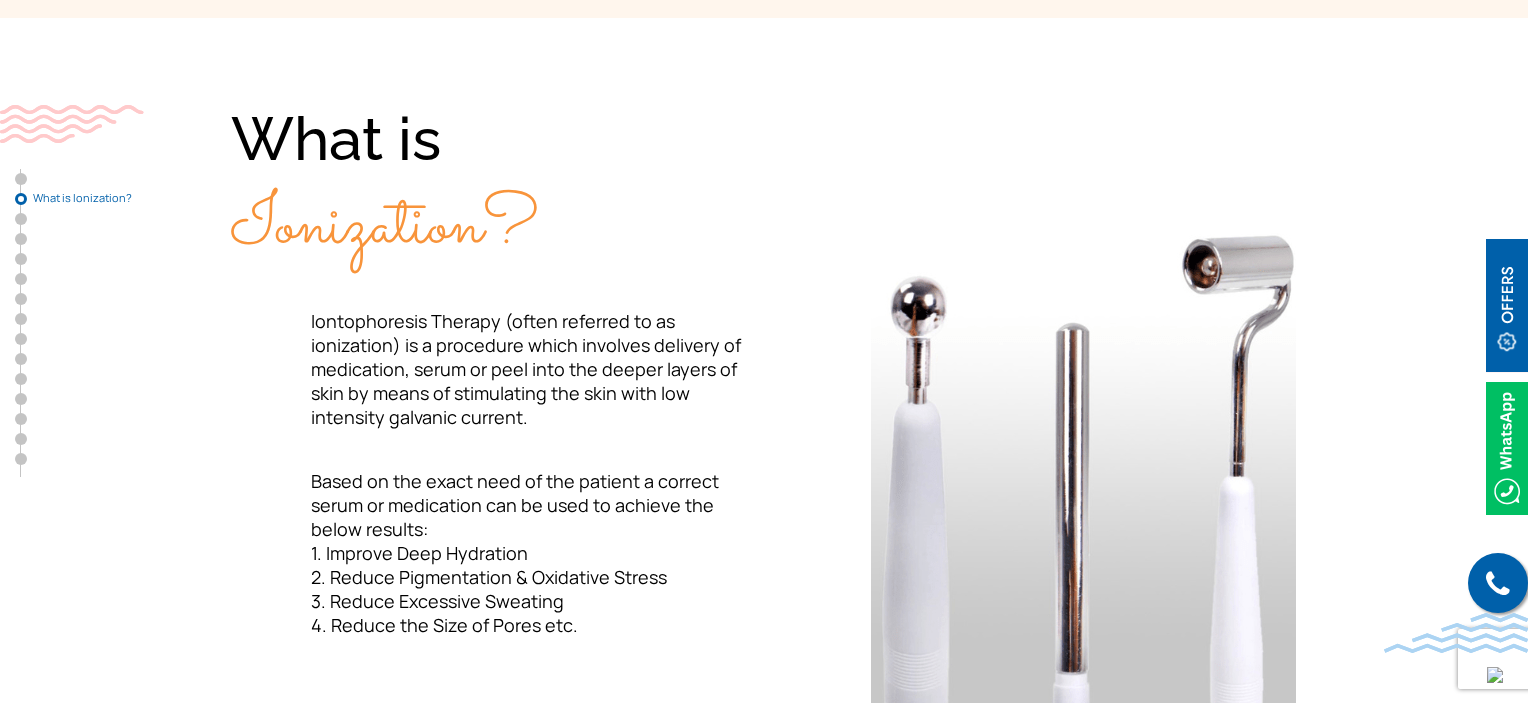 scroll, scrollTop: 700, scrollLeft: 0, axis: vertical 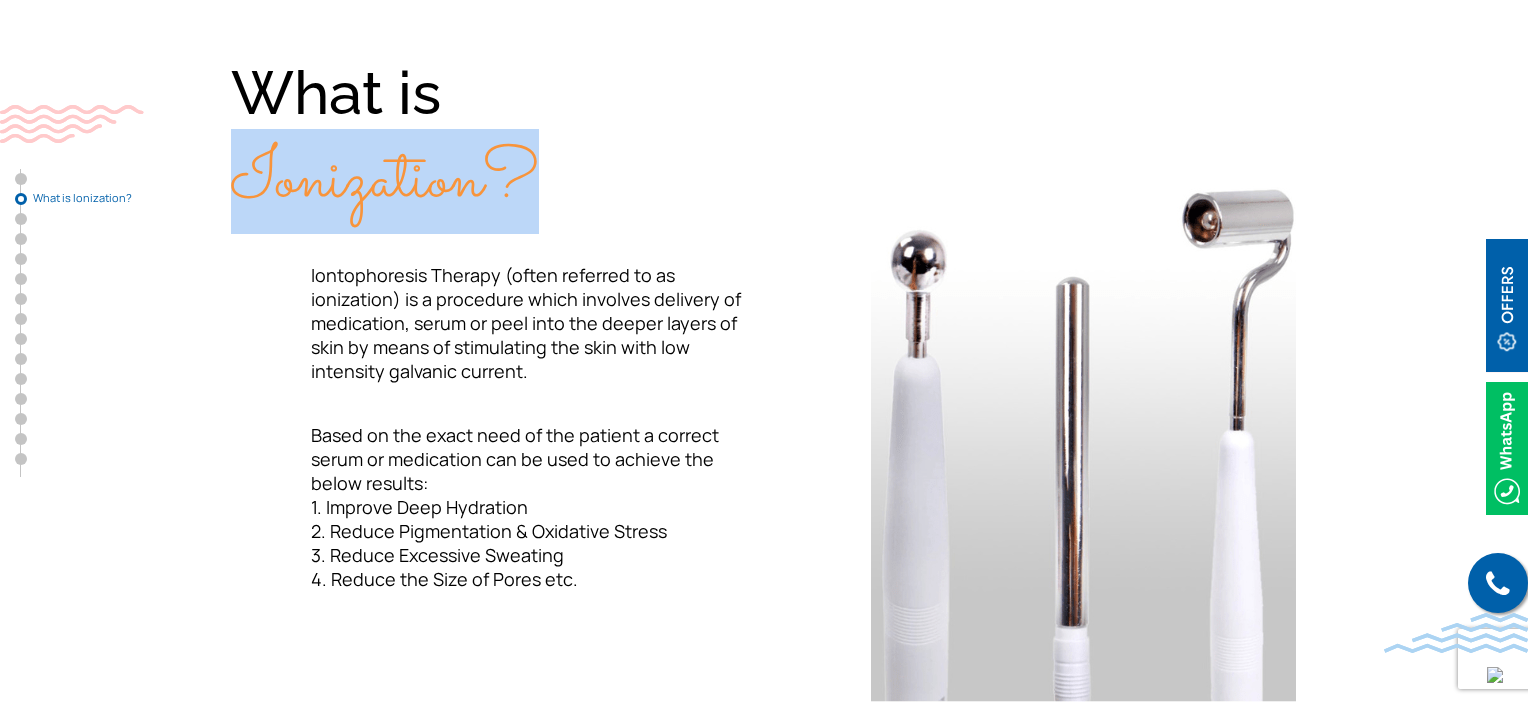 drag, startPoint x: 243, startPoint y: 190, endPoint x: 541, endPoint y: 205, distance: 298.3773 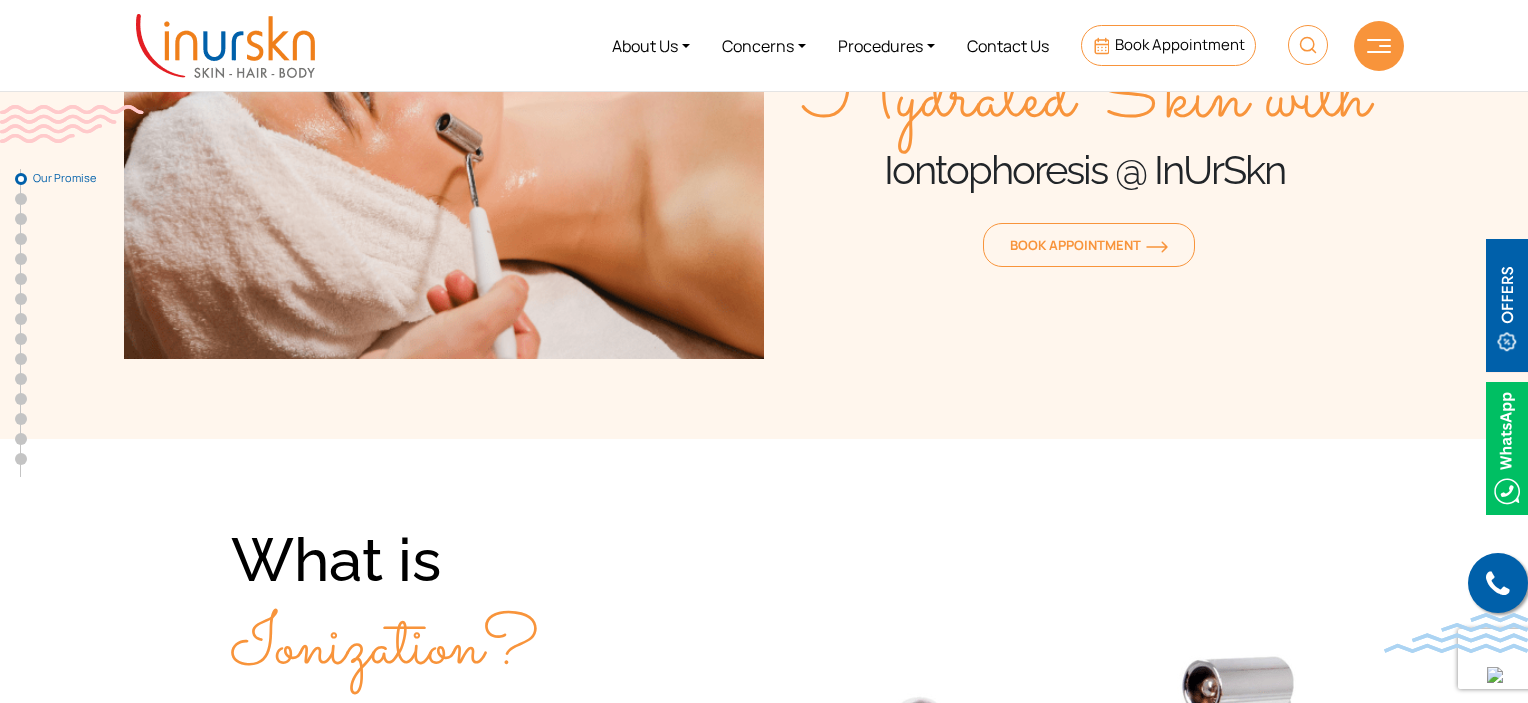 scroll, scrollTop: 200, scrollLeft: 0, axis: vertical 